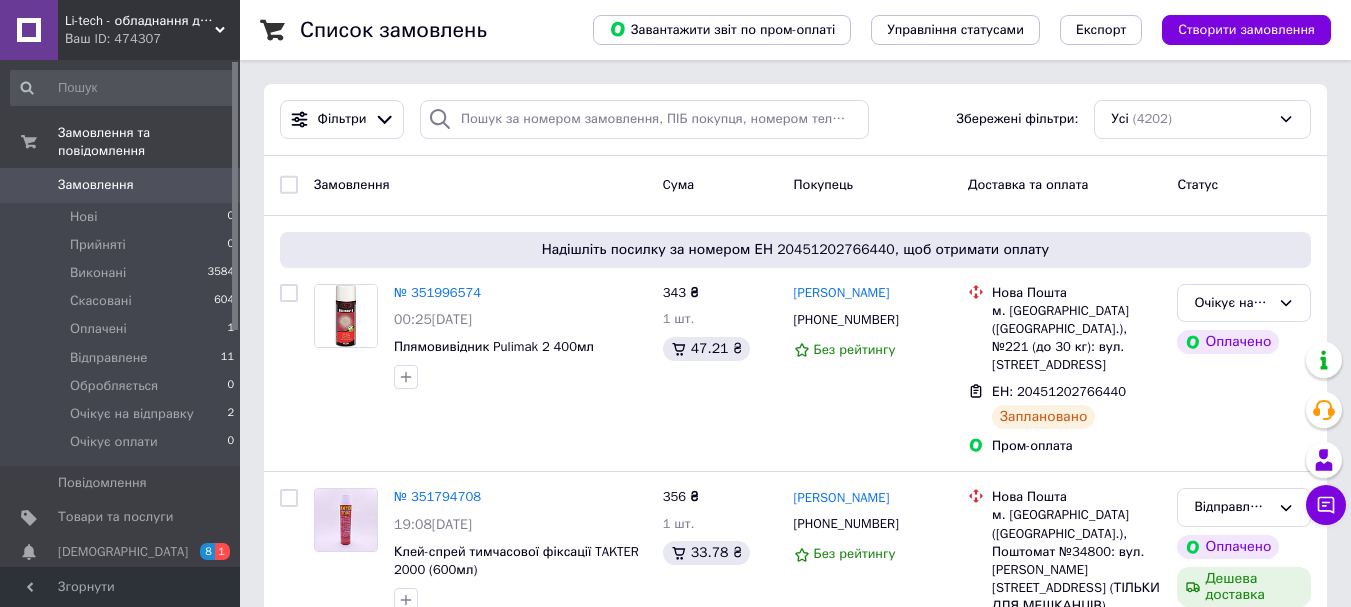 scroll, scrollTop: 0, scrollLeft: 0, axis: both 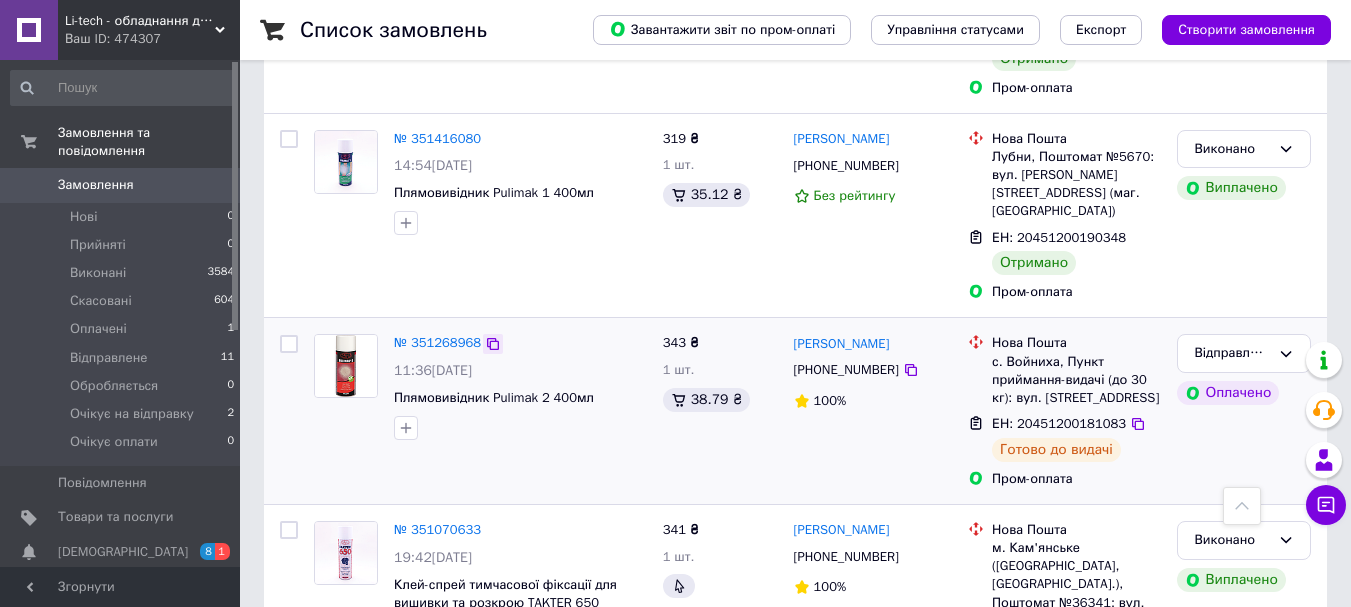 click 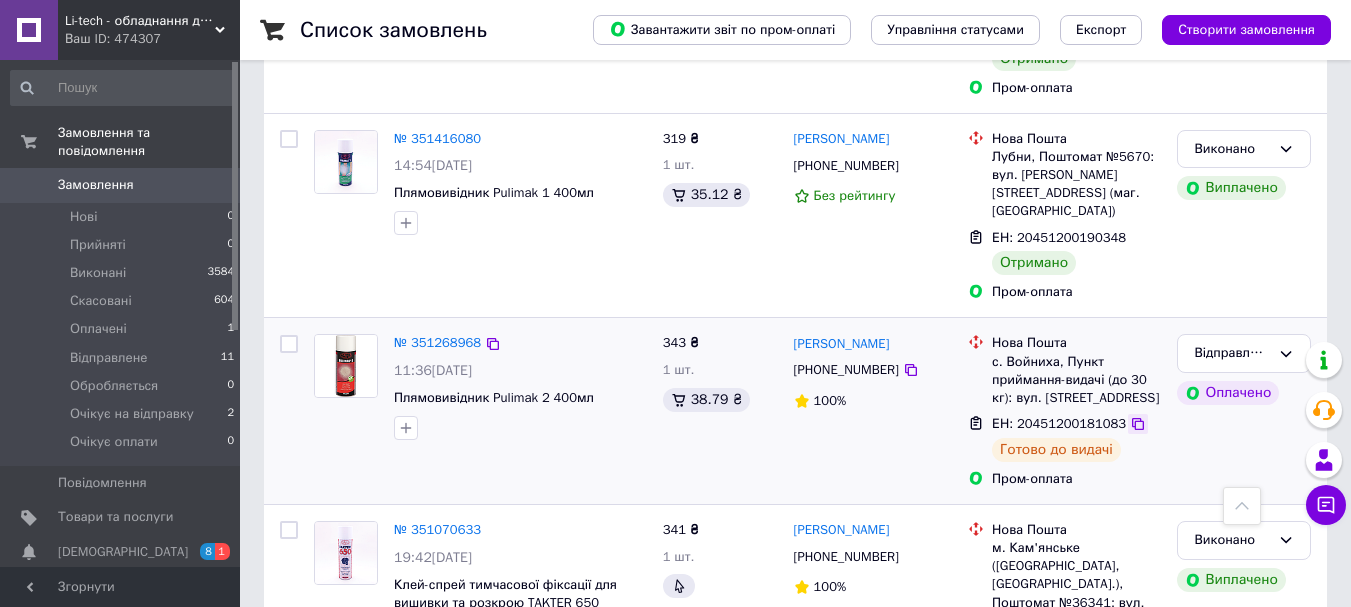 click 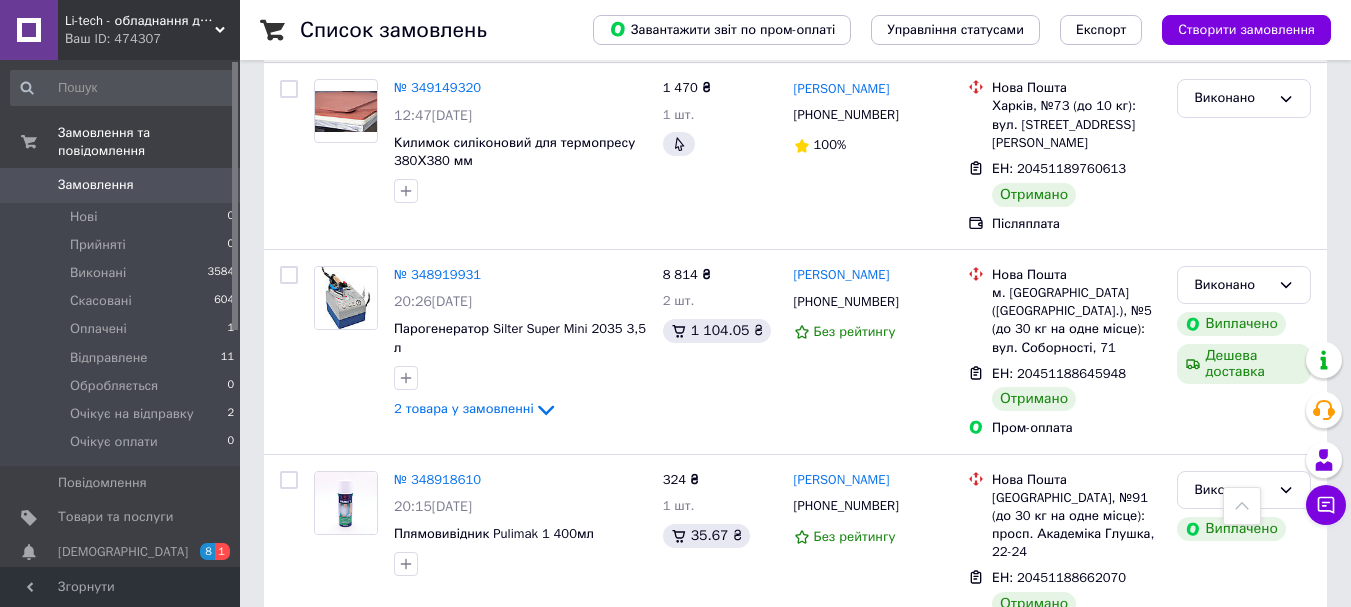 scroll, scrollTop: 3786, scrollLeft: 0, axis: vertical 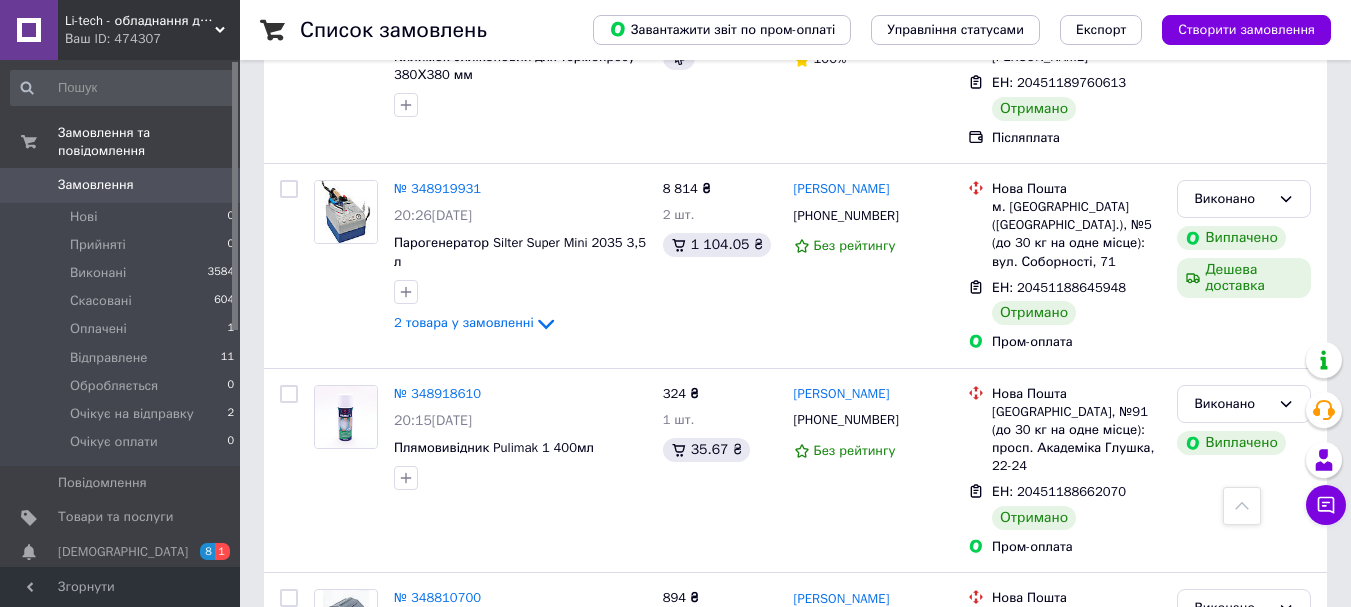 click on "2" at bounding box center [327, 858] 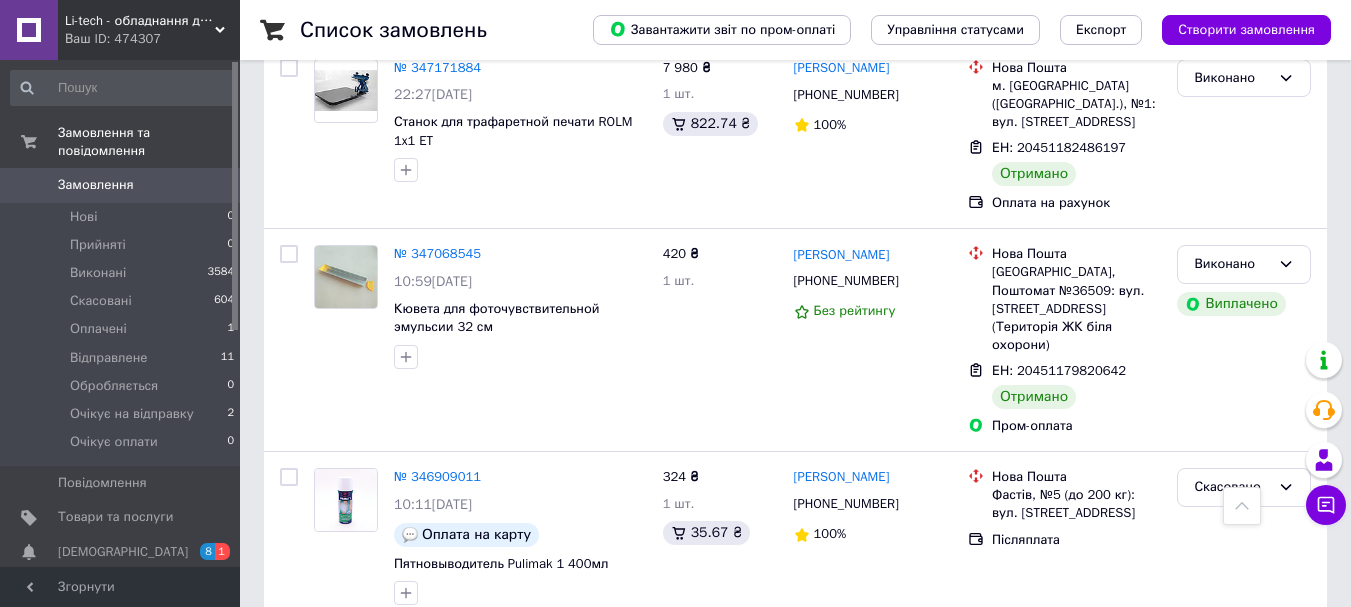 scroll, scrollTop: 3499, scrollLeft: 0, axis: vertical 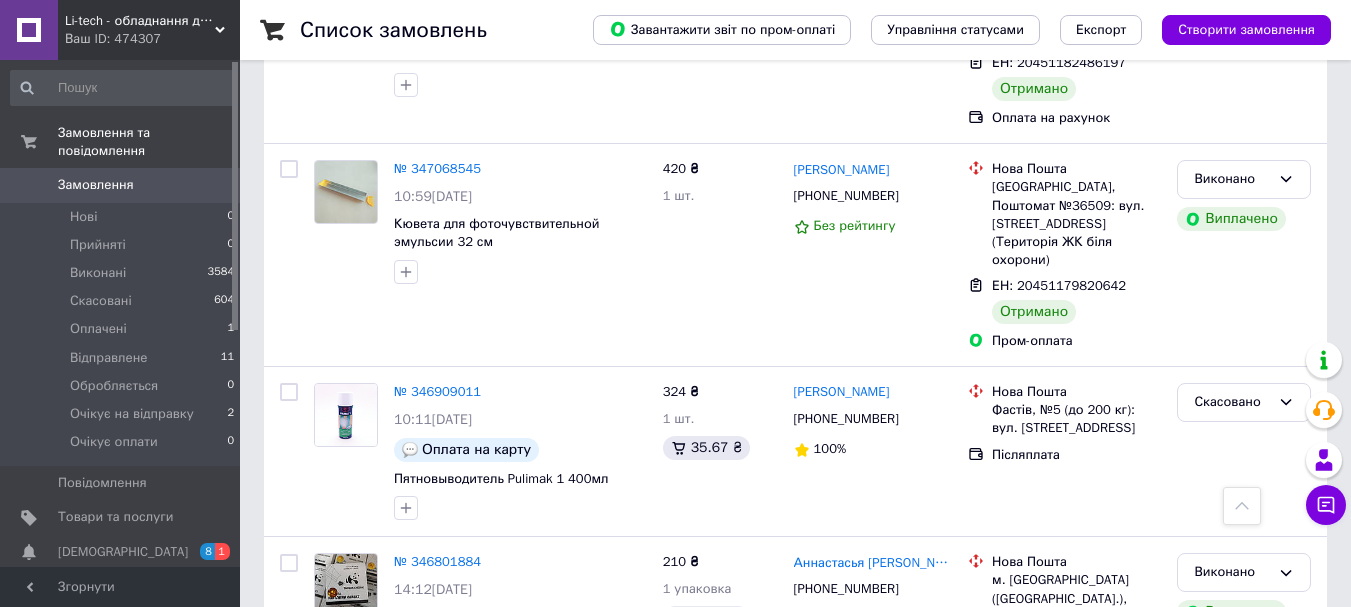 click on "1" at bounding box center (404, 822) 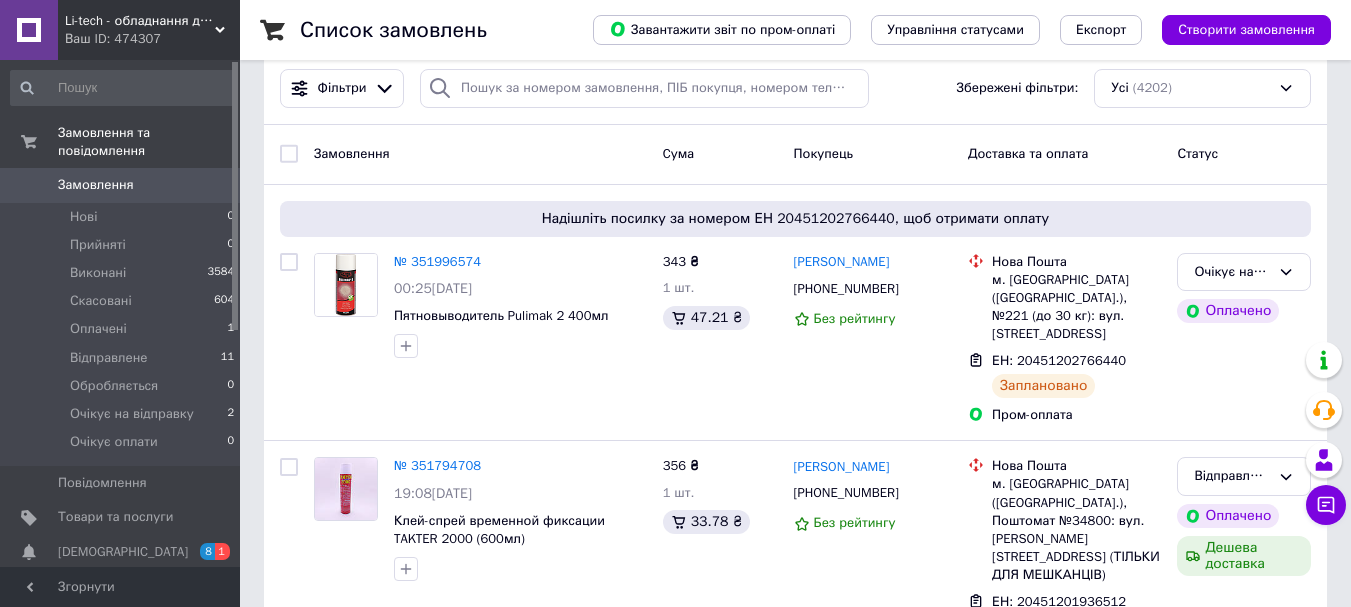 scroll, scrollTop: 0, scrollLeft: 0, axis: both 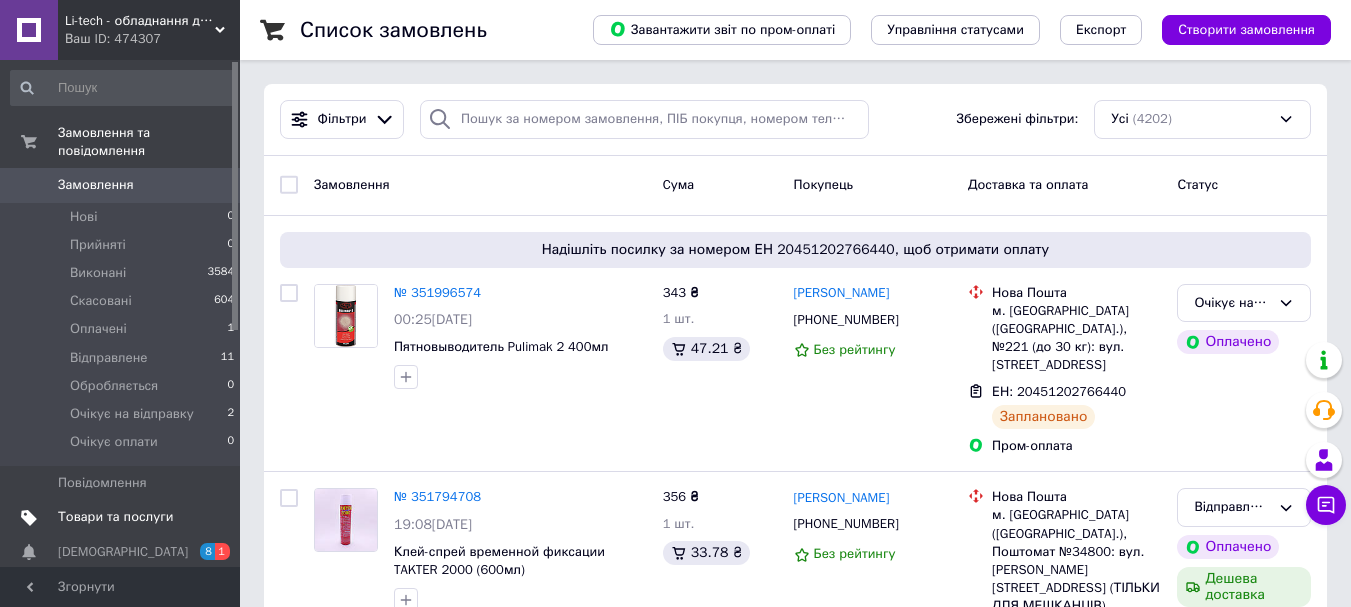 click on "Товари та послуги" at bounding box center (115, 517) 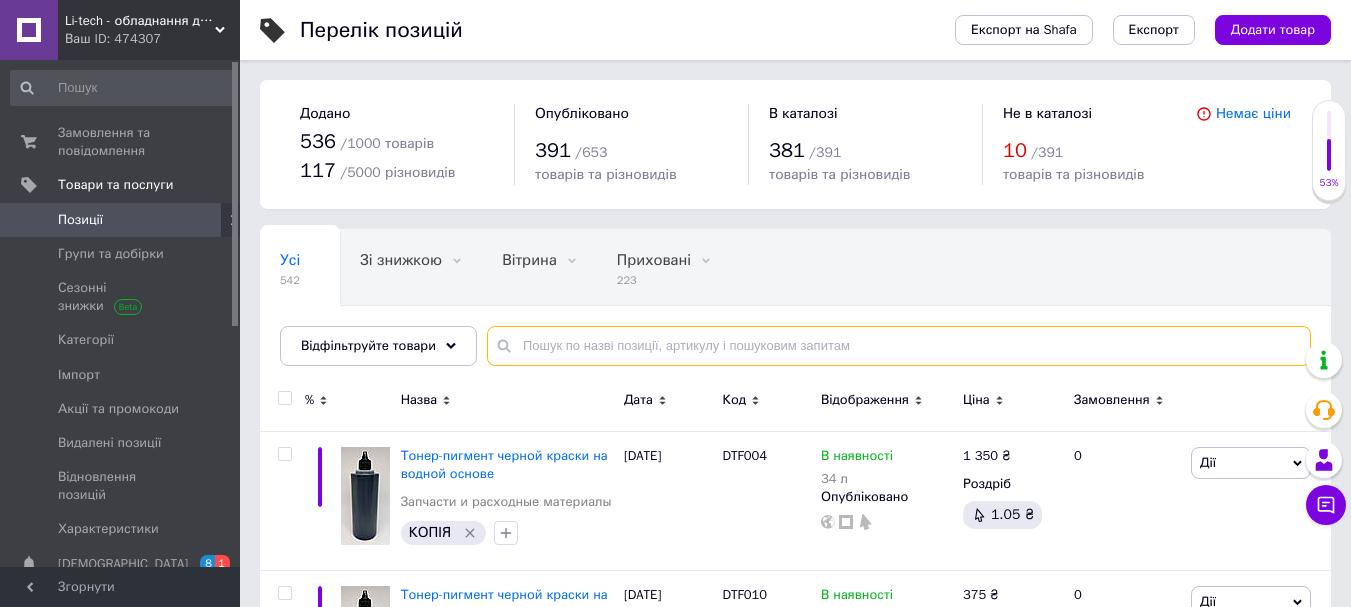 click at bounding box center [899, 346] 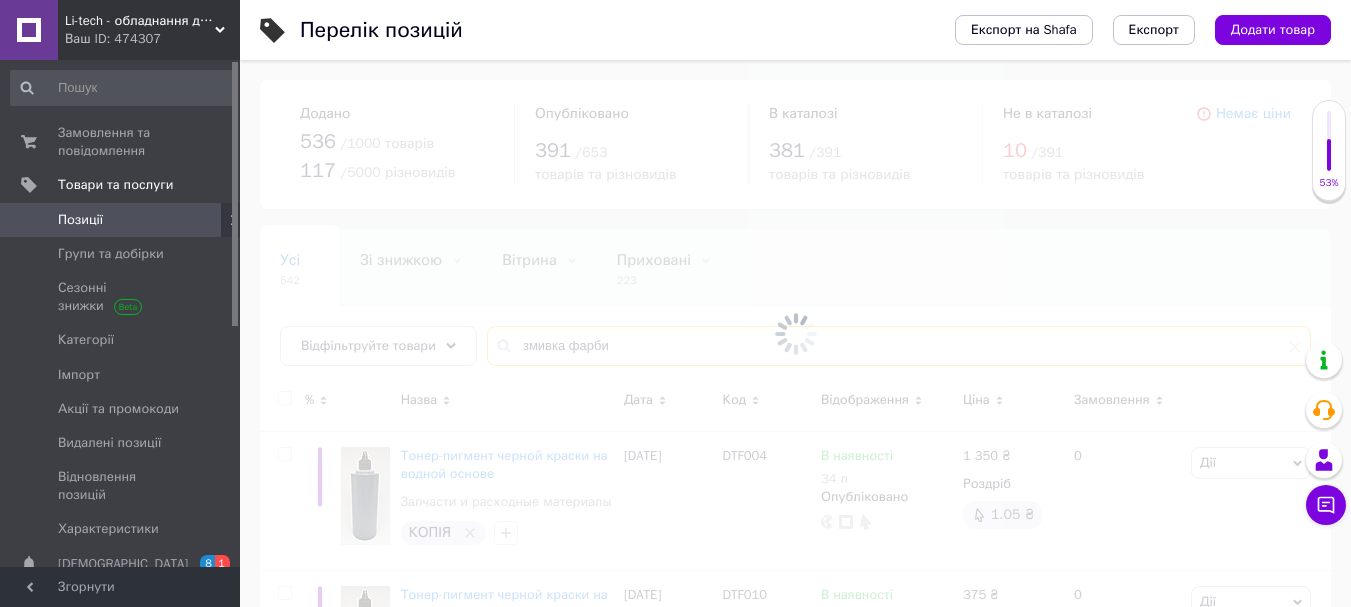 type on "змивка фарби" 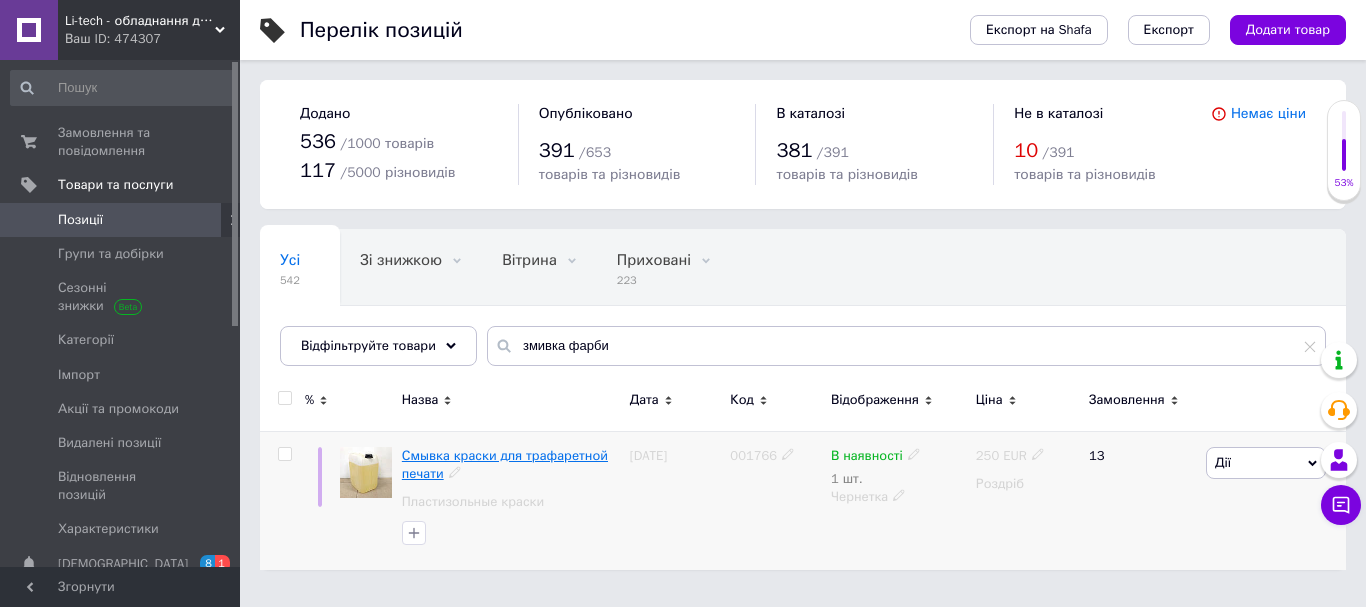 click on "Смывка краски для трафаретной печати" at bounding box center (505, 464) 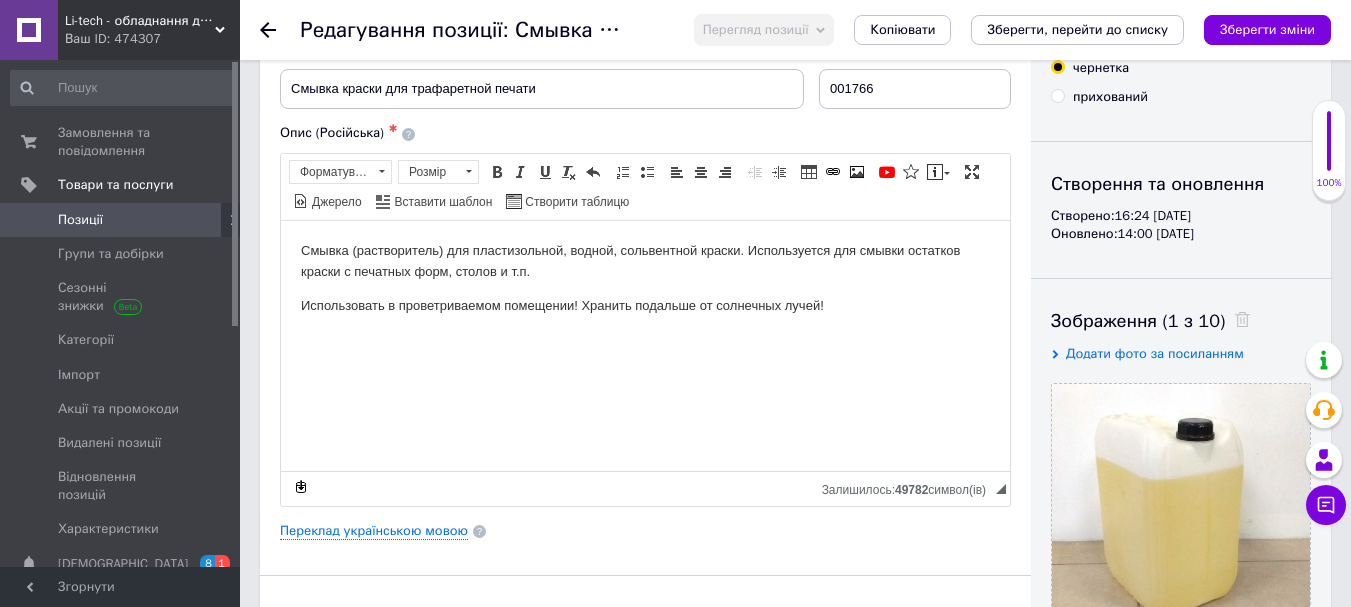 scroll, scrollTop: 200, scrollLeft: 0, axis: vertical 